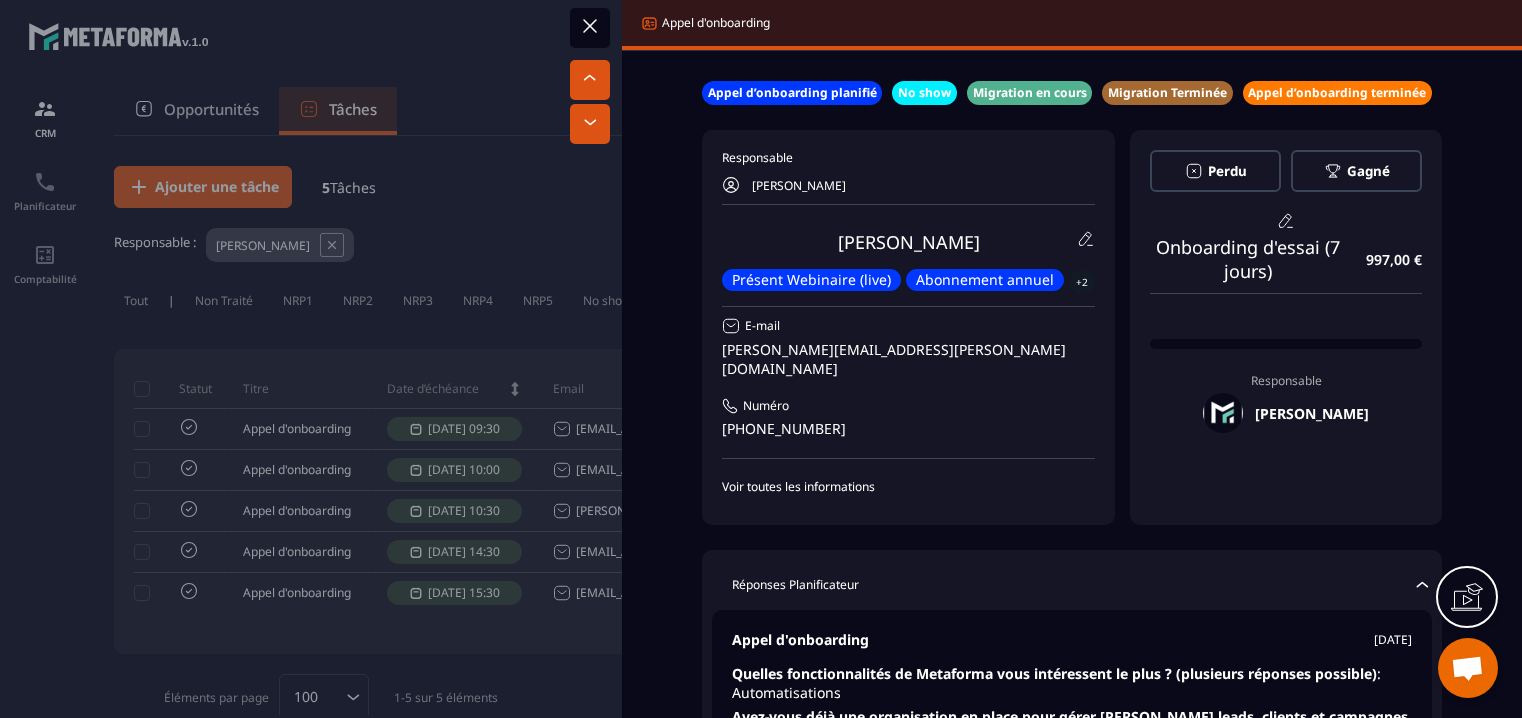scroll, scrollTop: 0, scrollLeft: 0, axis: both 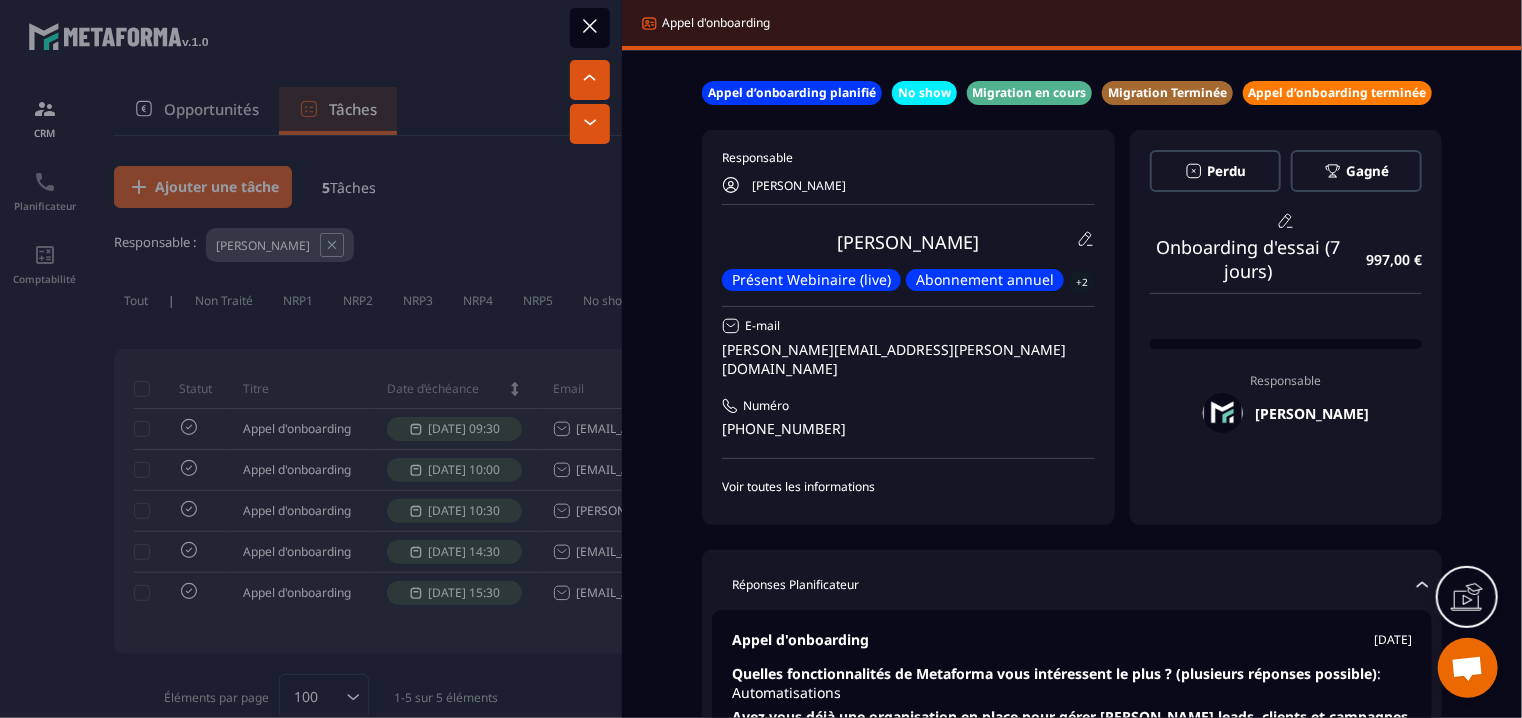 click at bounding box center [761, 359] 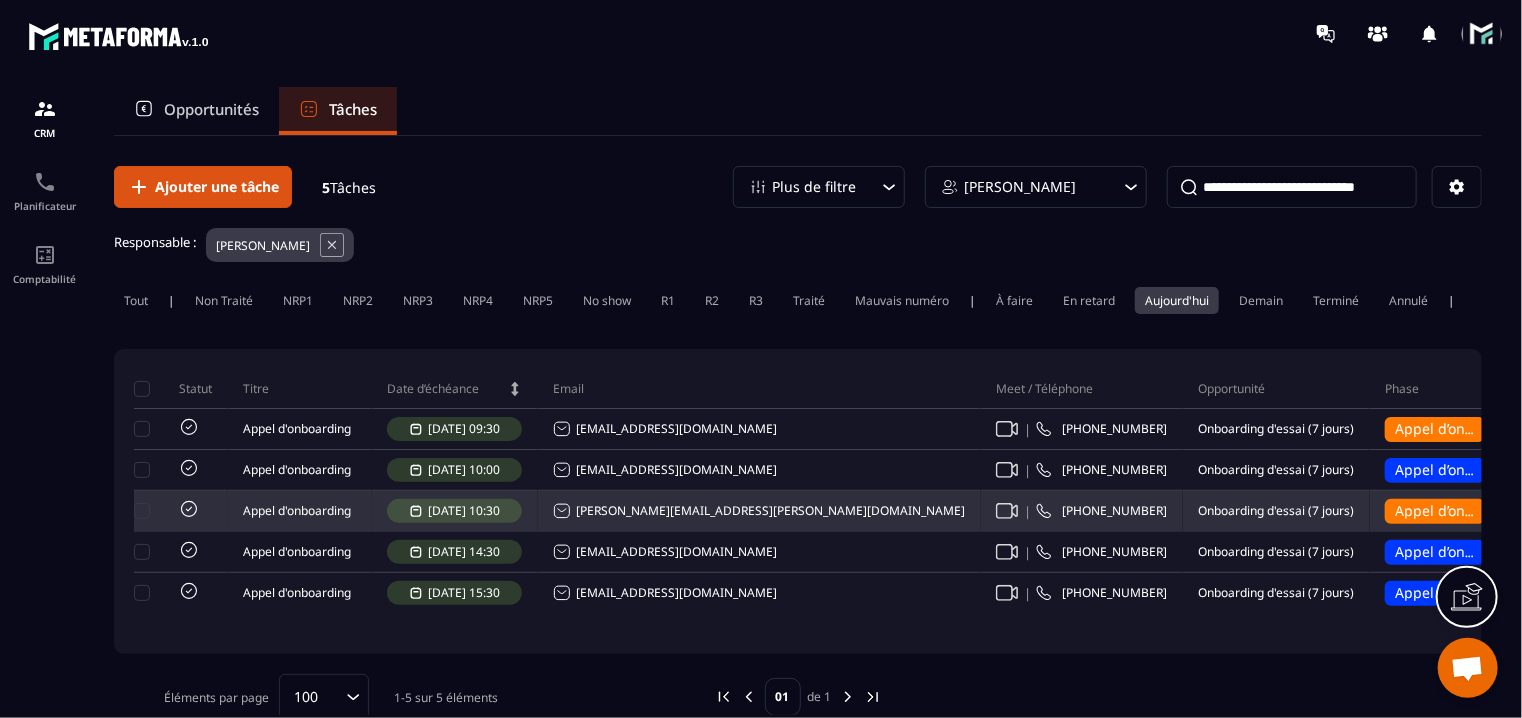click on "Appel d’onboarding terminée" at bounding box center [1493, 510] 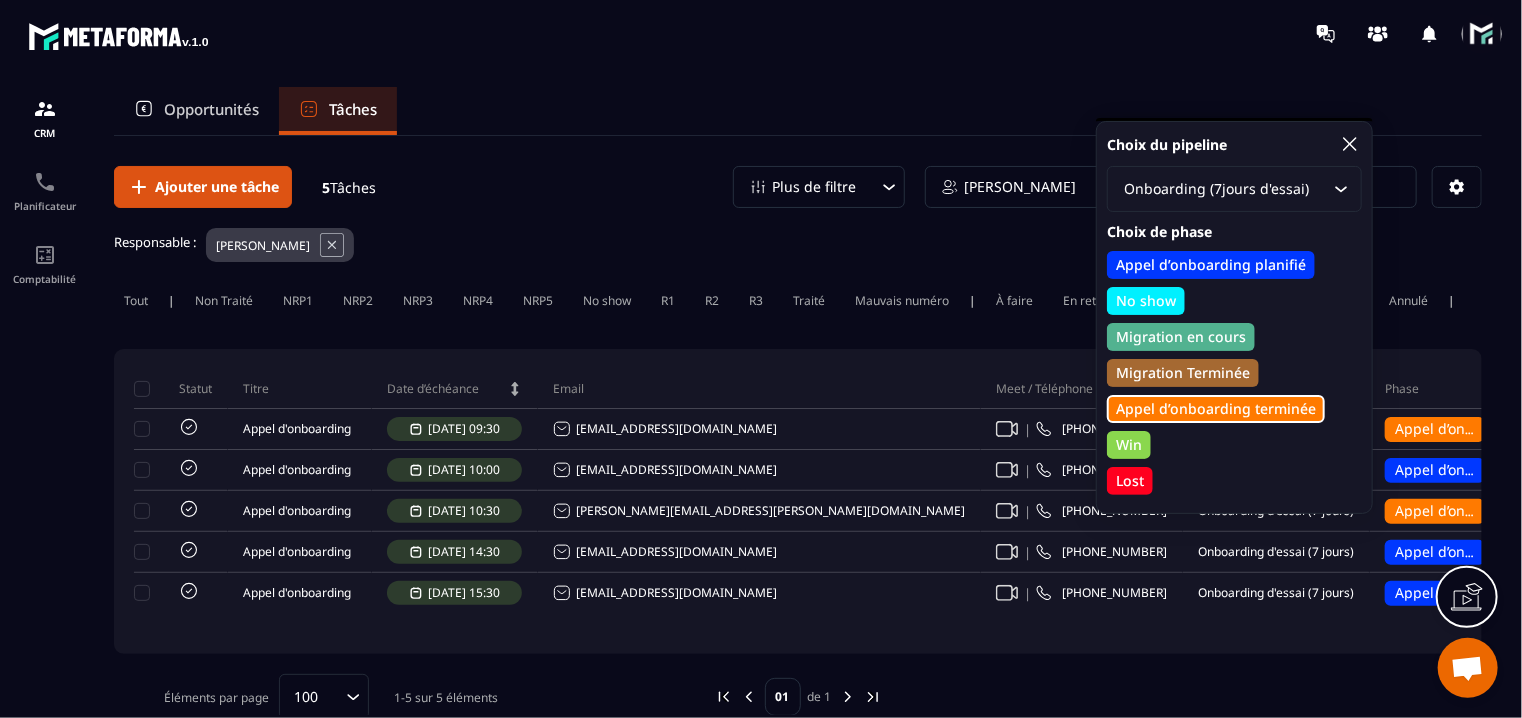 click on "Appel d’onboarding planifié" at bounding box center [1211, 265] 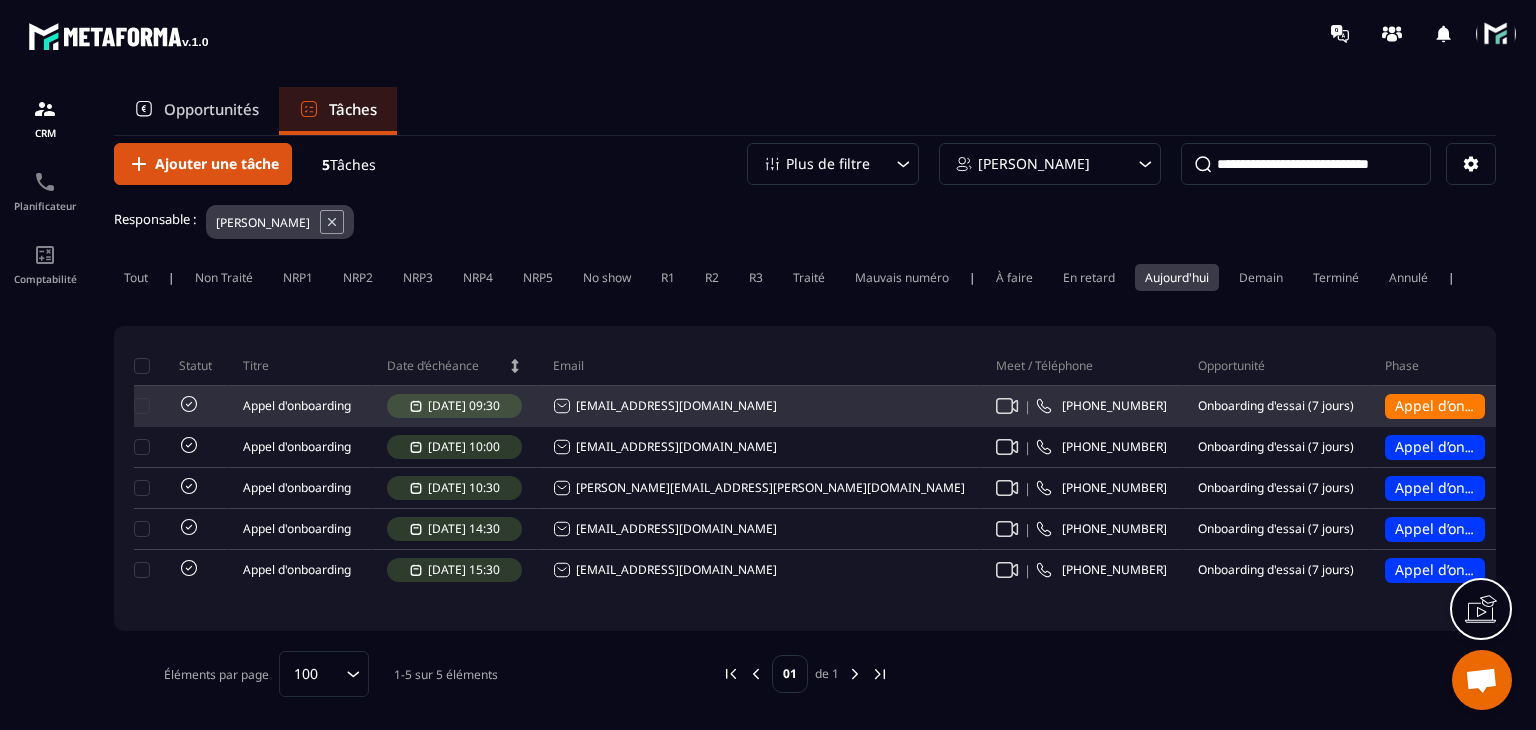 scroll, scrollTop: 36, scrollLeft: 0, axis: vertical 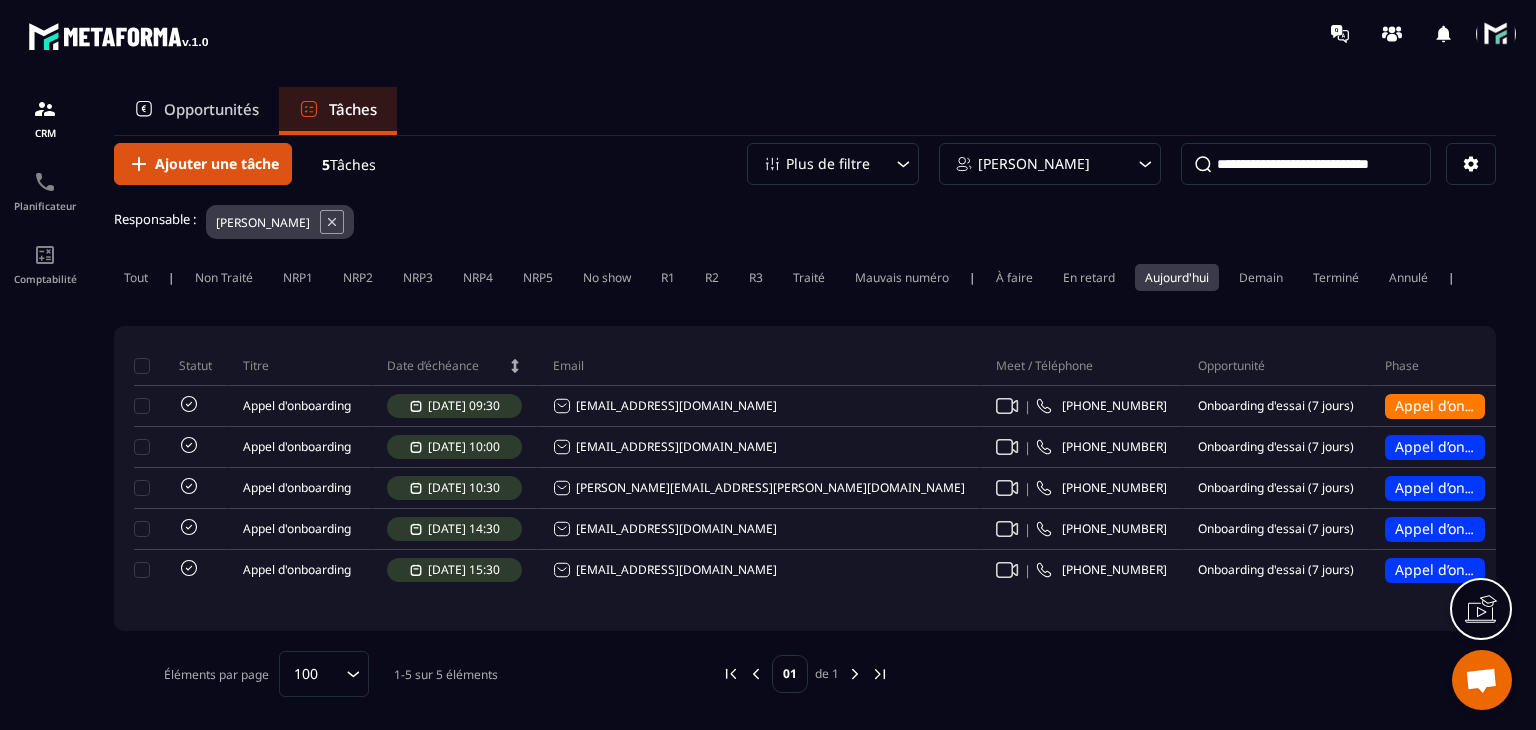 click on "Aujourd'hui" 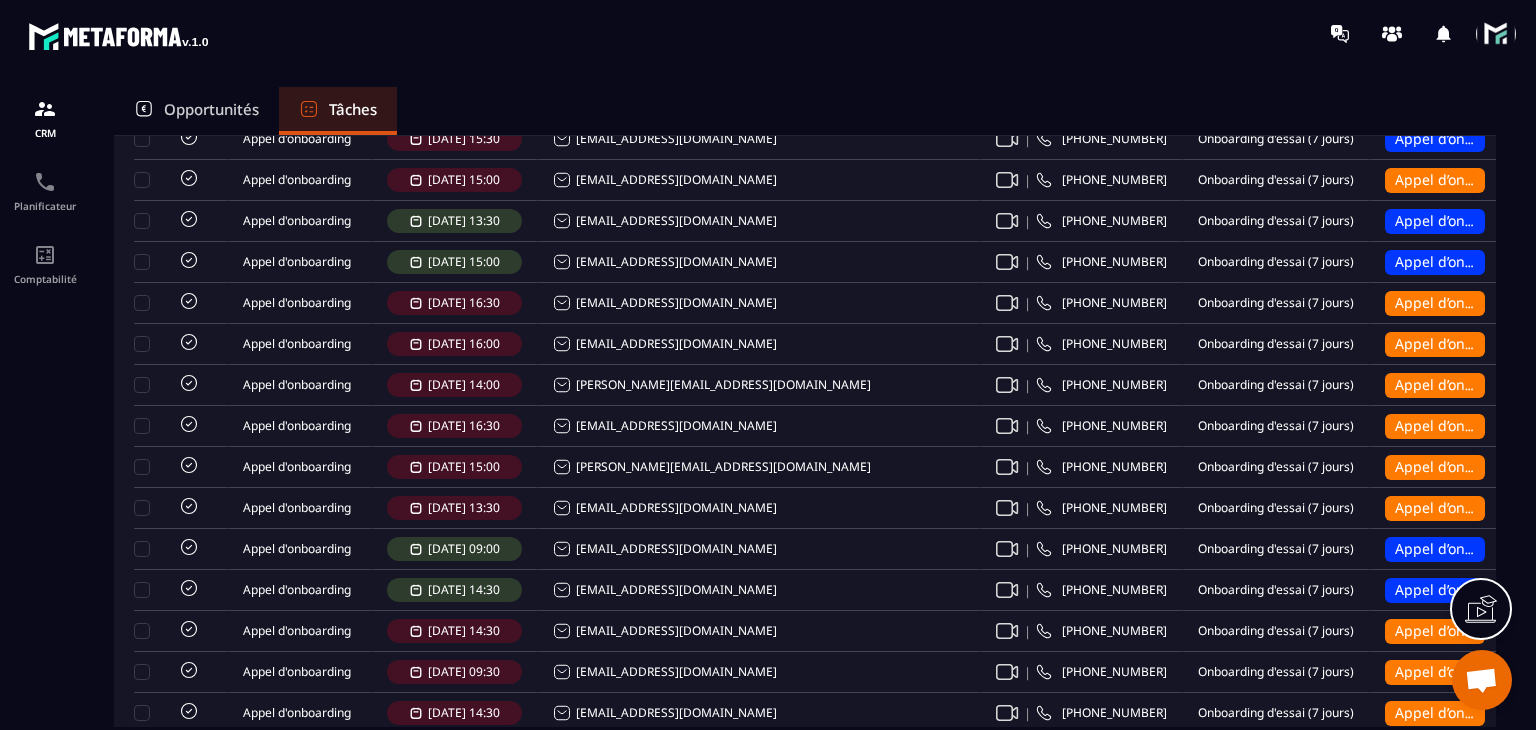 scroll, scrollTop: 36, scrollLeft: 0, axis: vertical 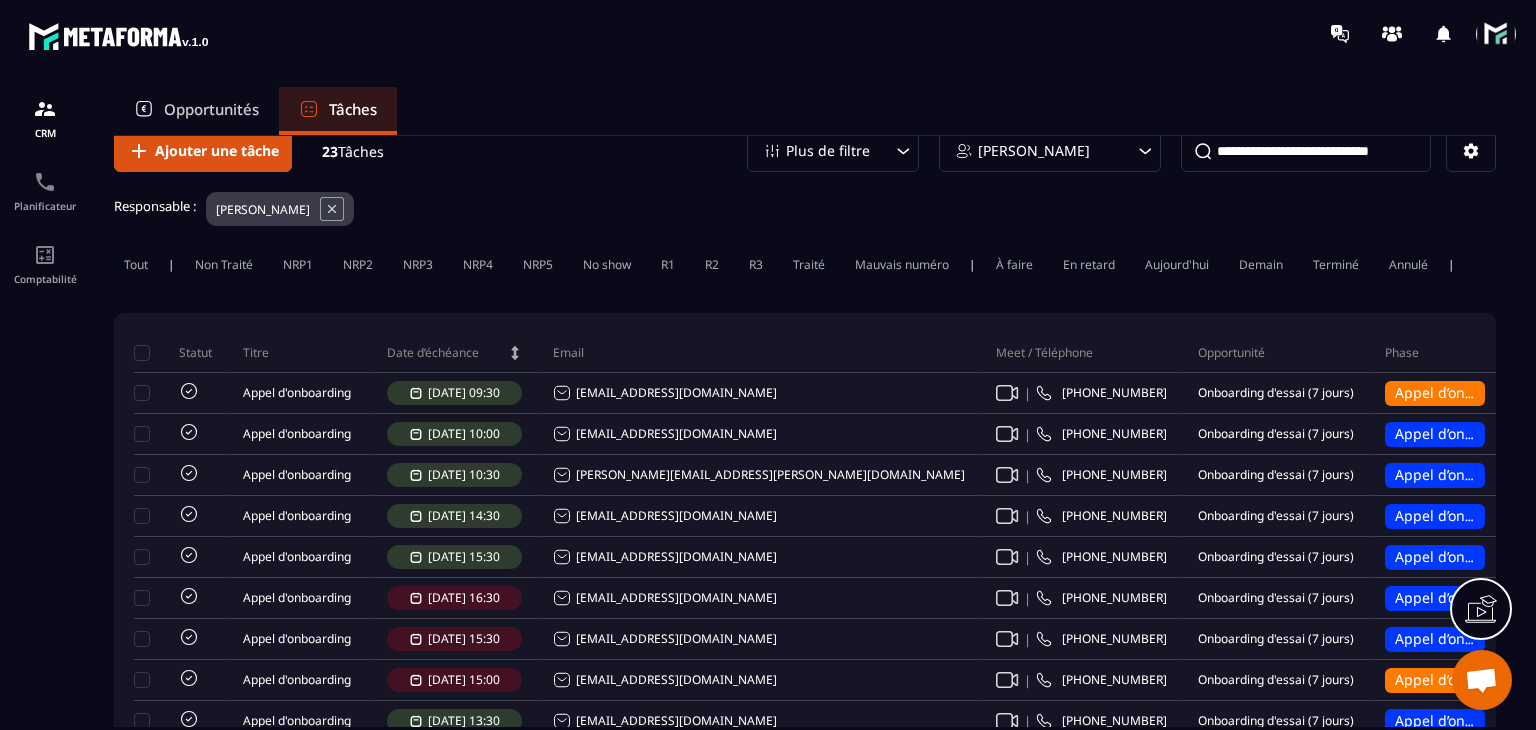 click on "Aujourd'hui" 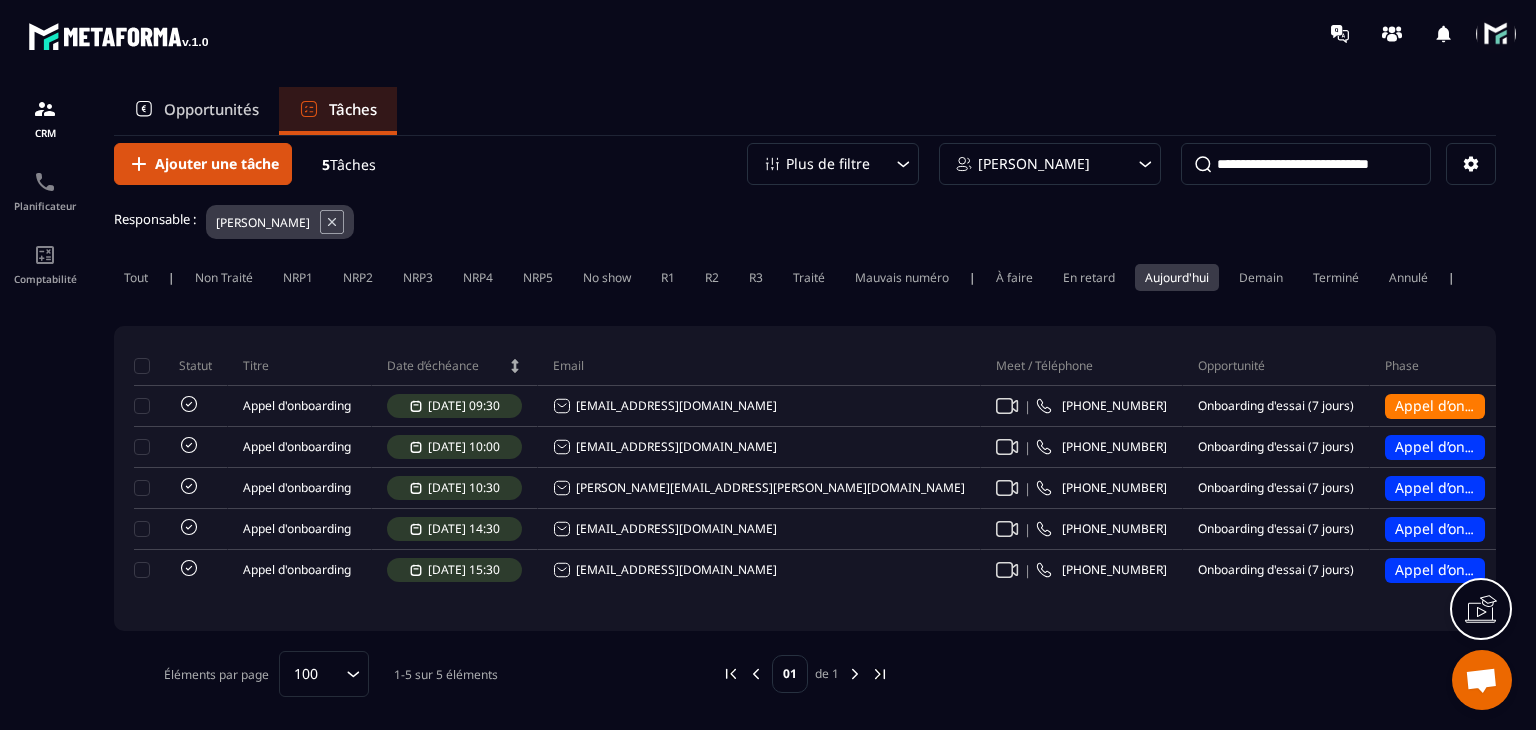 click on "Non Traité" 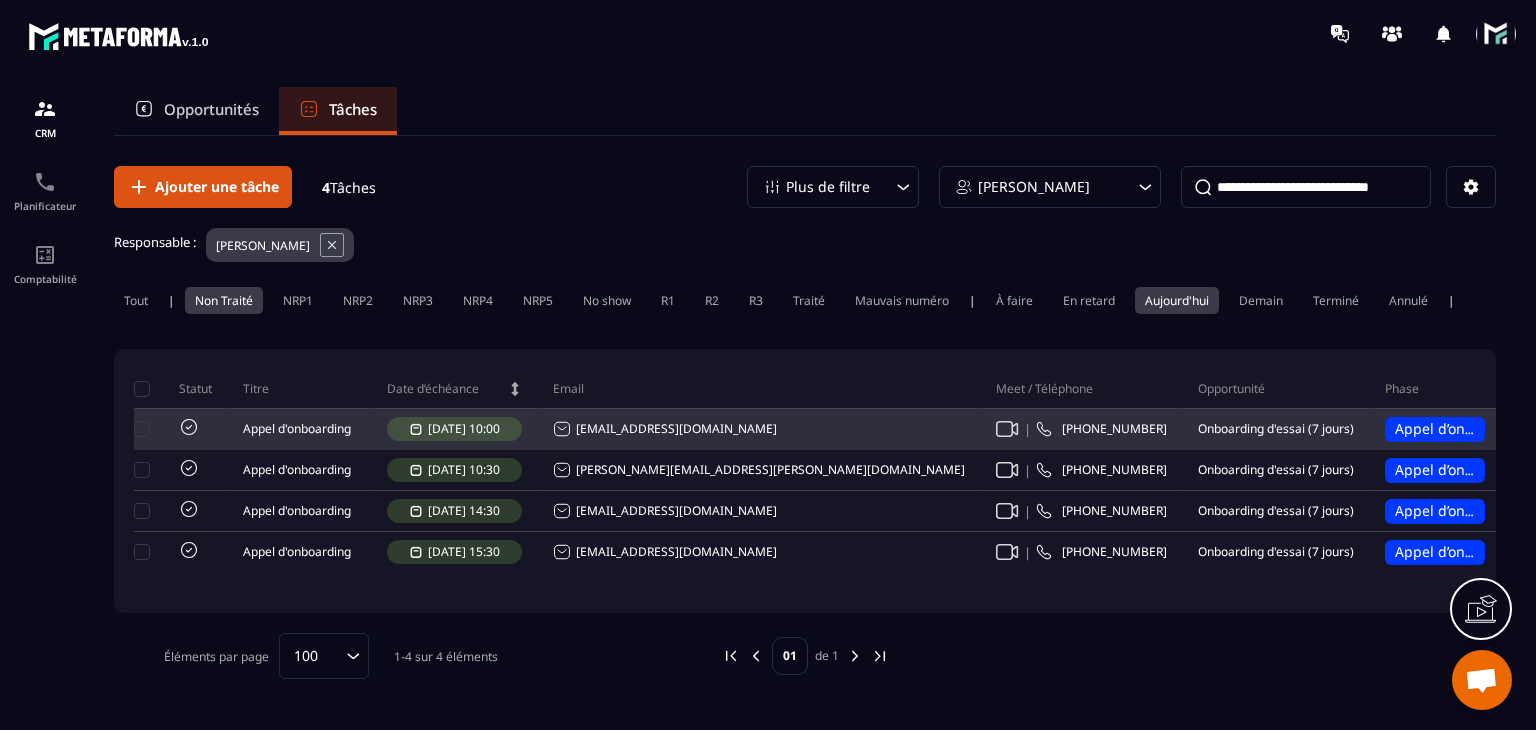 scroll, scrollTop: 0, scrollLeft: 0, axis: both 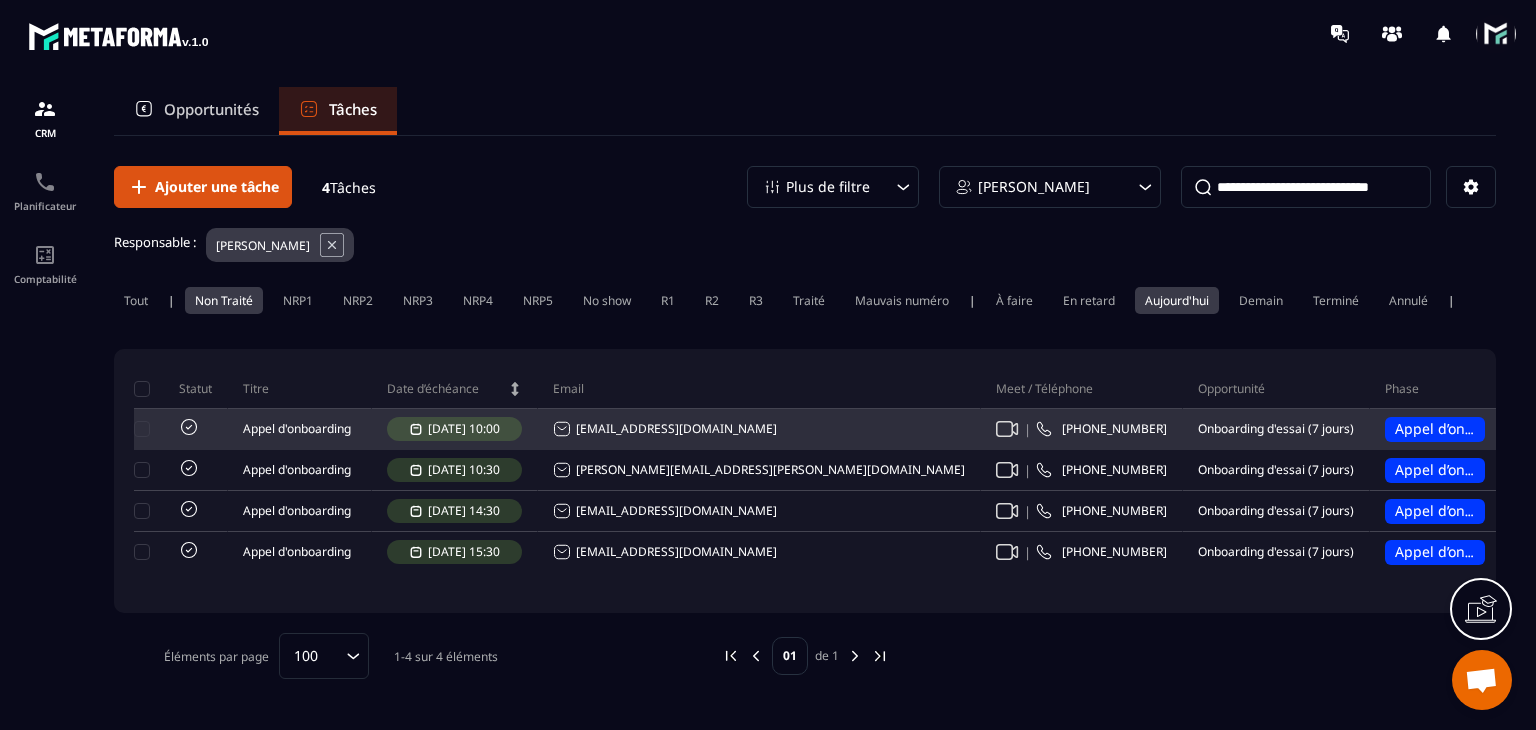 click on "[EMAIL_ADDRESS][DOMAIN_NAME]" at bounding box center [665, 429] 